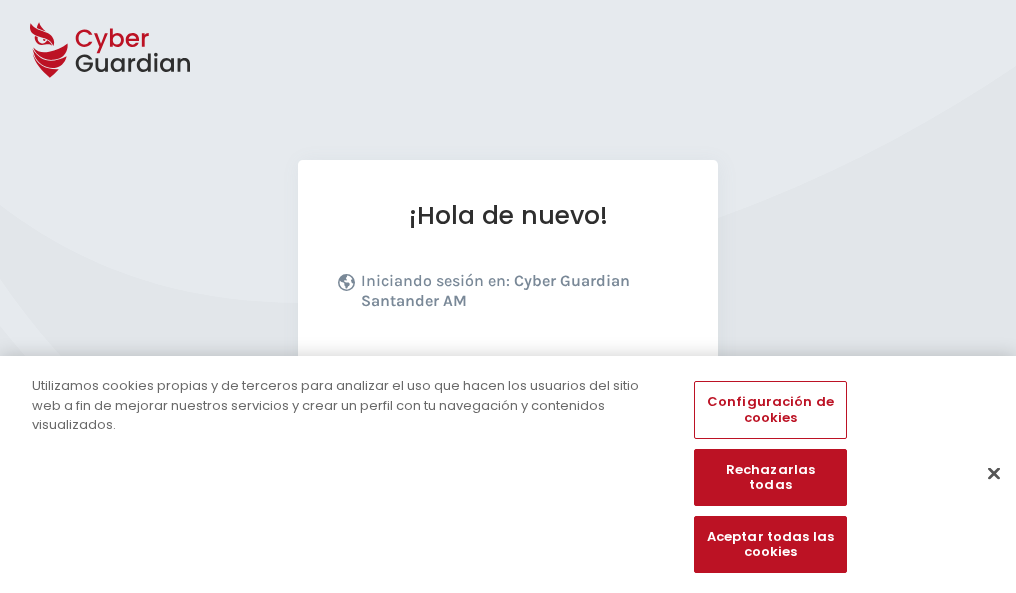 scroll, scrollTop: 245, scrollLeft: 0, axis: vertical 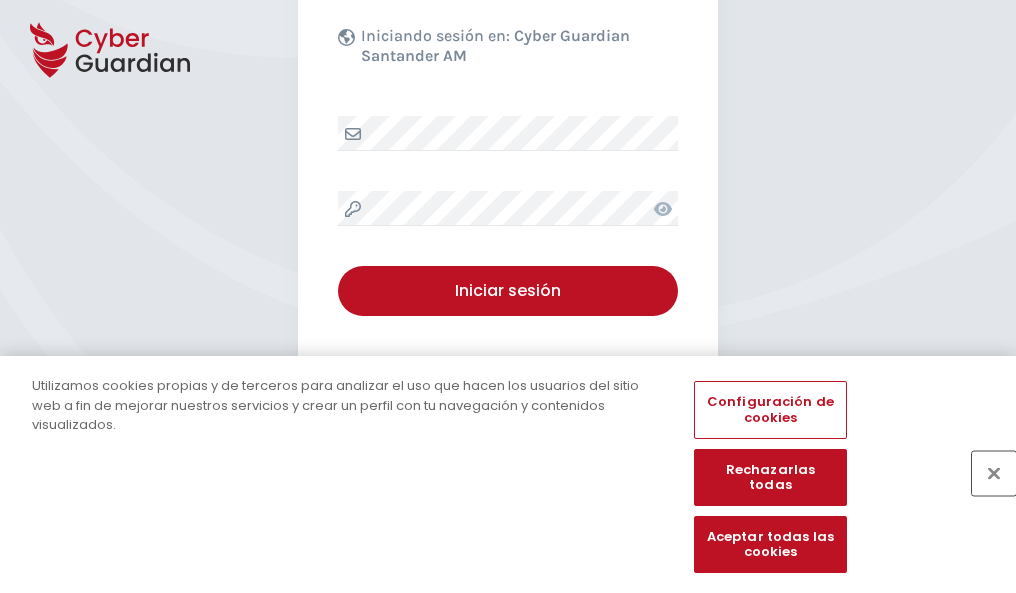 click at bounding box center (994, 473) 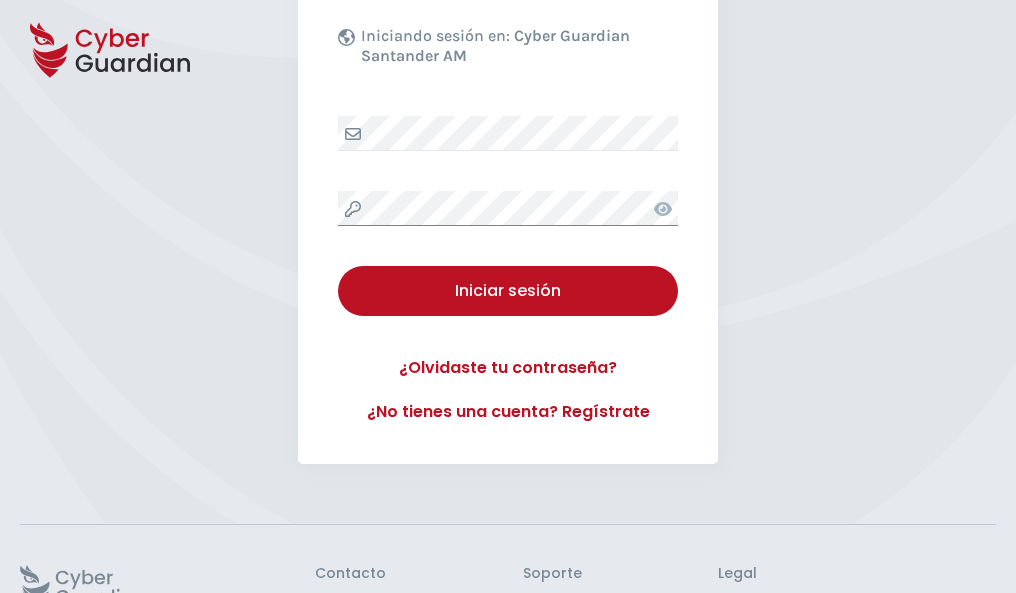 scroll, scrollTop: 389, scrollLeft: 0, axis: vertical 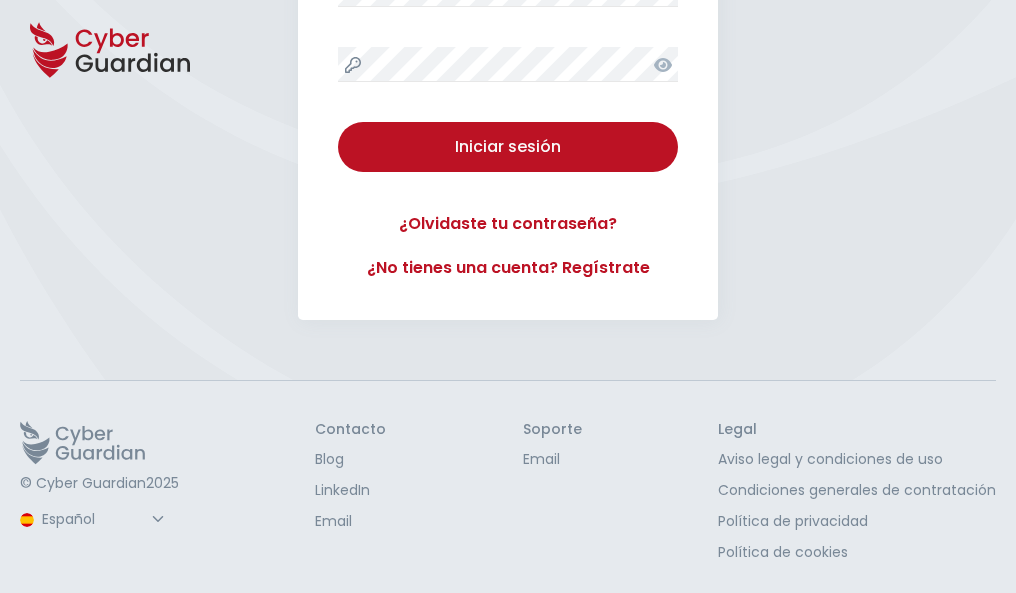 type 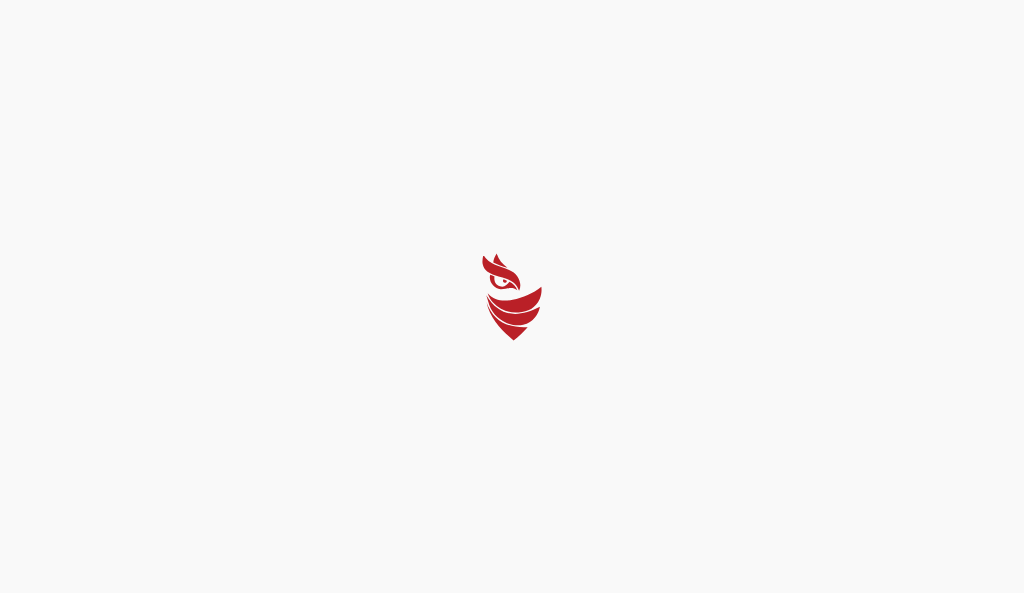 select on "Português (BR)" 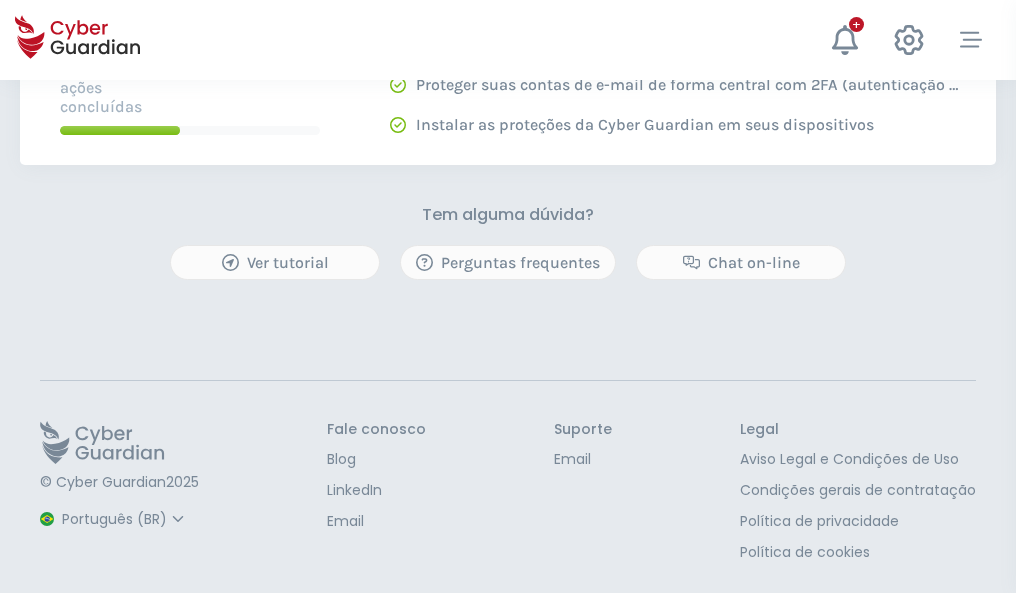 scroll, scrollTop: 0, scrollLeft: 0, axis: both 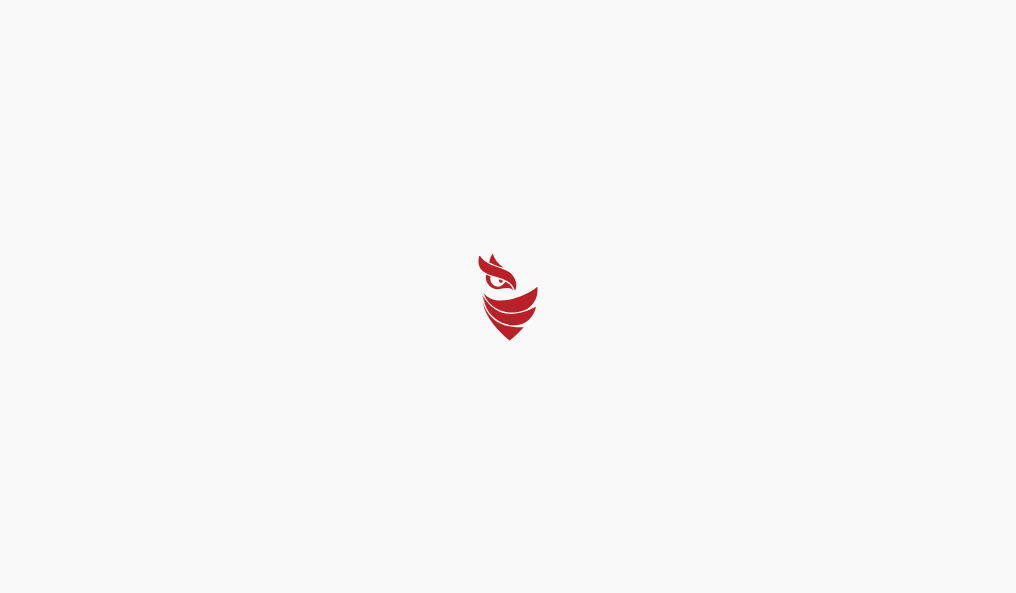 select on "Português (BR)" 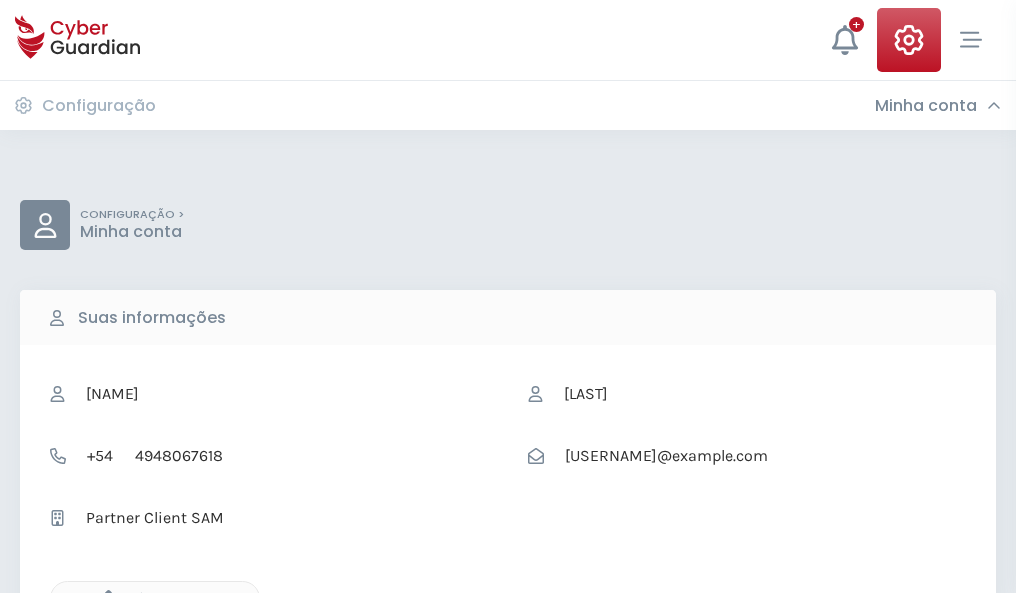 click 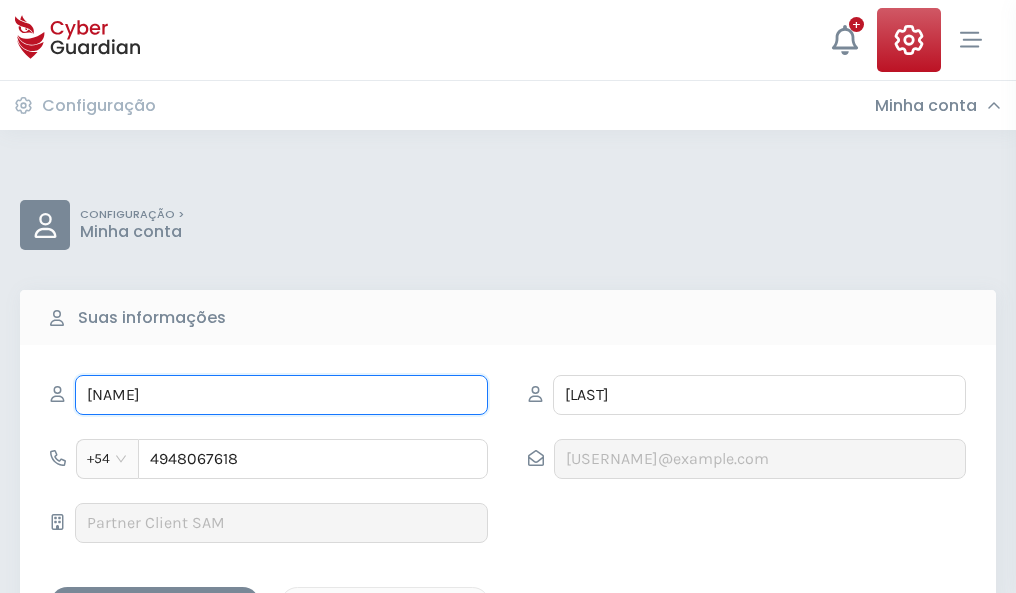 click on "MÓNICA" at bounding box center (281, 395) 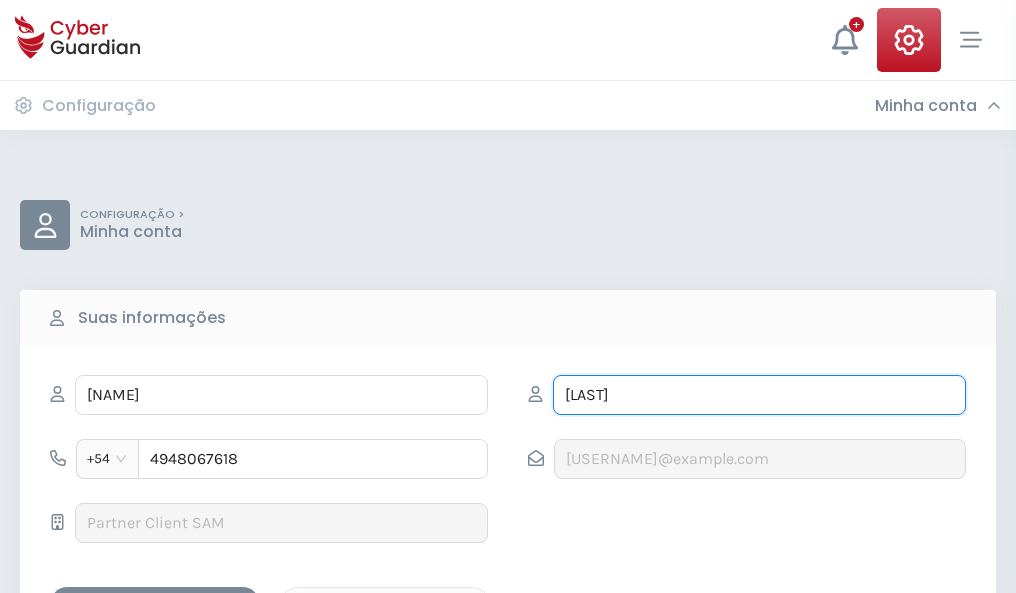 click on "TORMO" at bounding box center (759, 395) 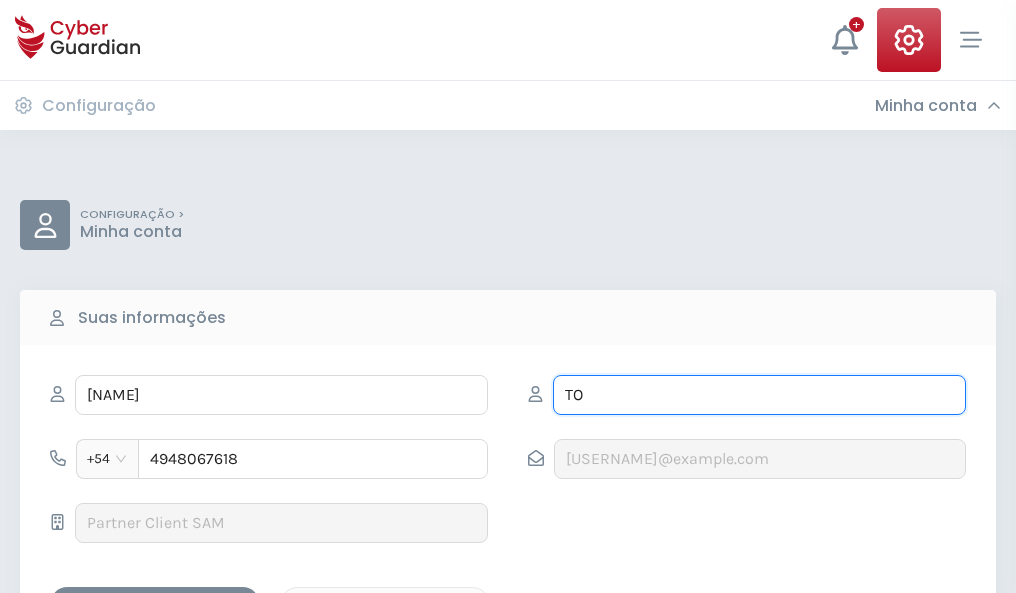 type on "T" 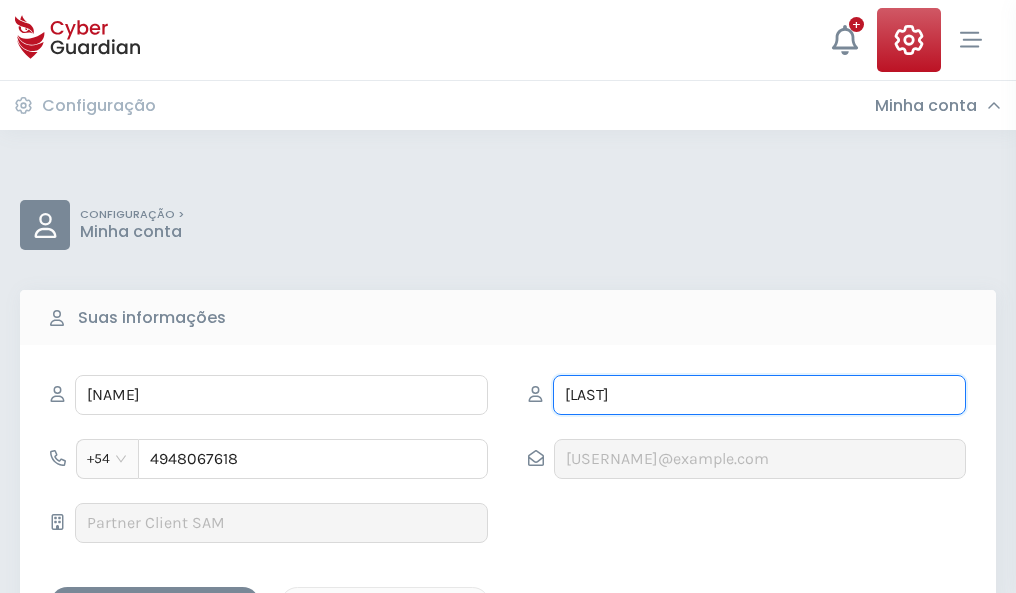 type on "Gascón" 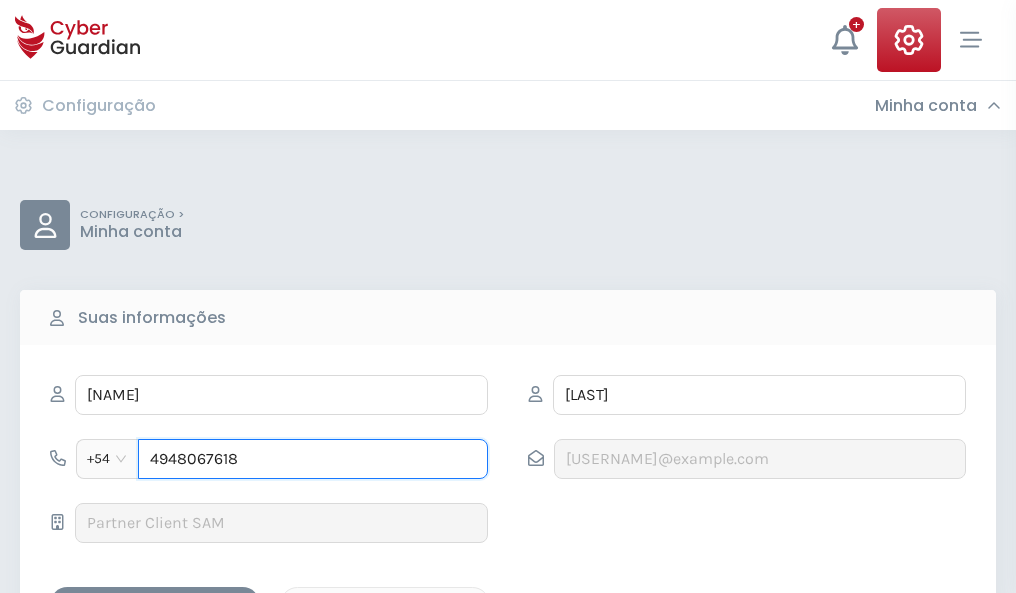 click on "4948067618" at bounding box center [313, 459] 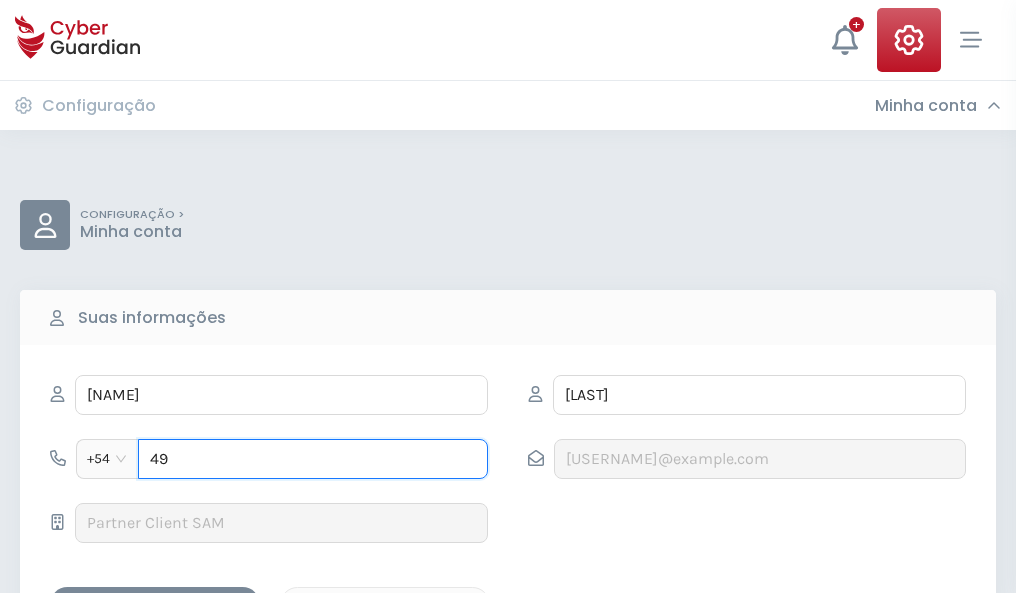 type on "4" 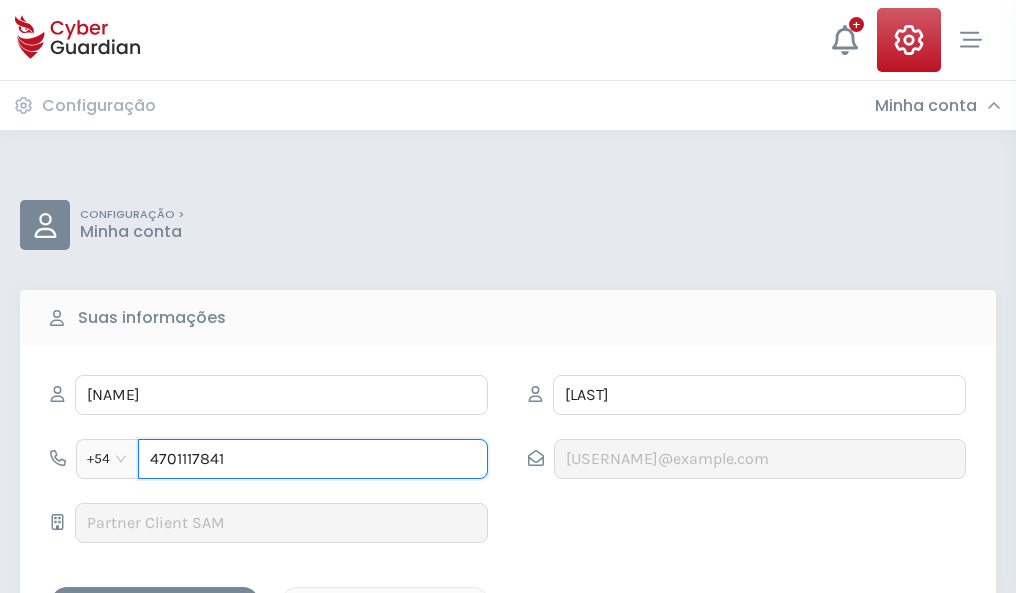 type on "4701117841" 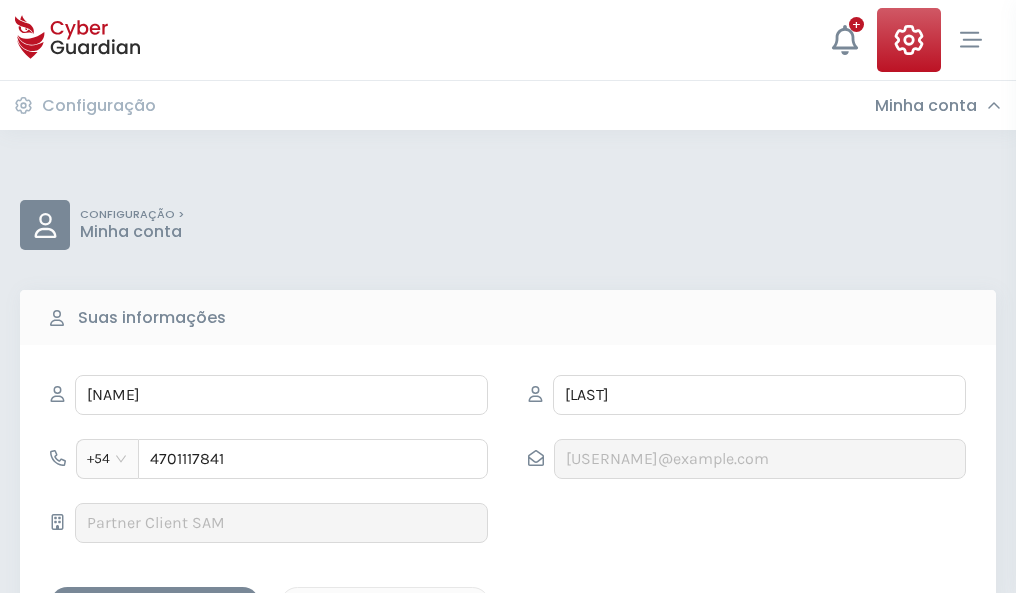 click on "Salvar alterações" at bounding box center (155, 604) 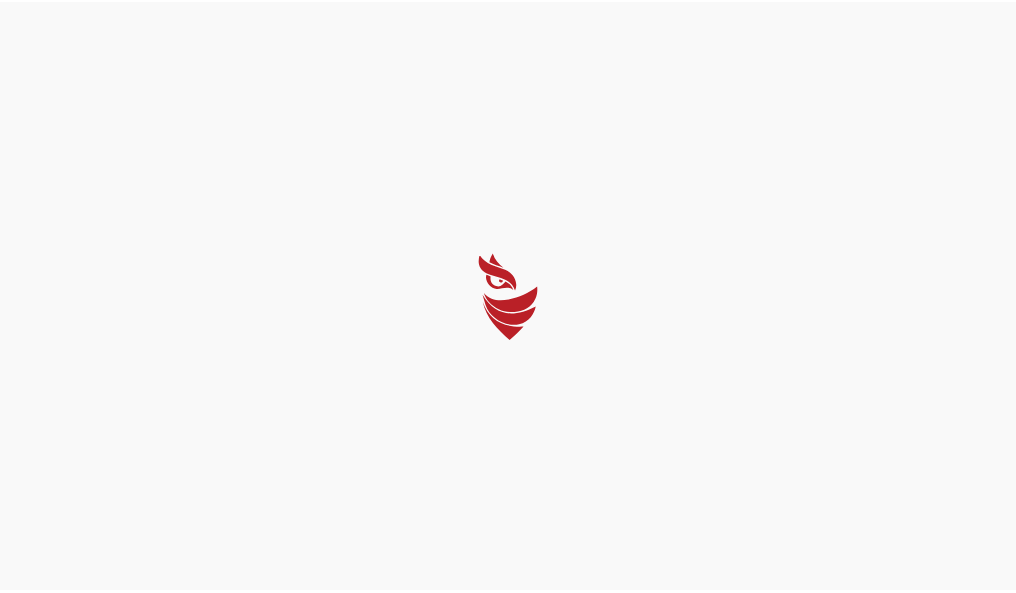 scroll, scrollTop: 0, scrollLeft: 0, axis: both 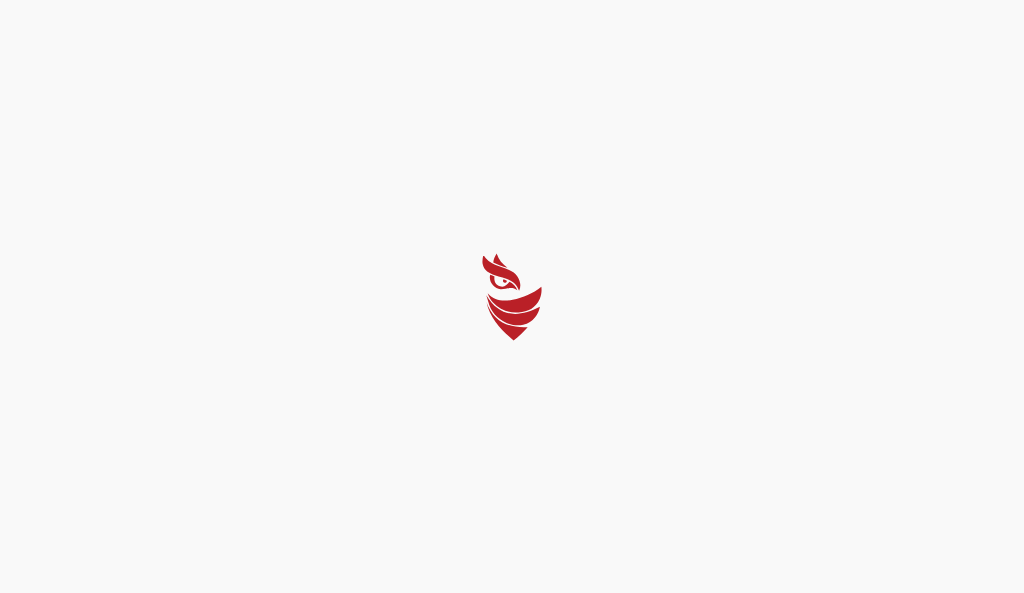 select on "Português (BR)" 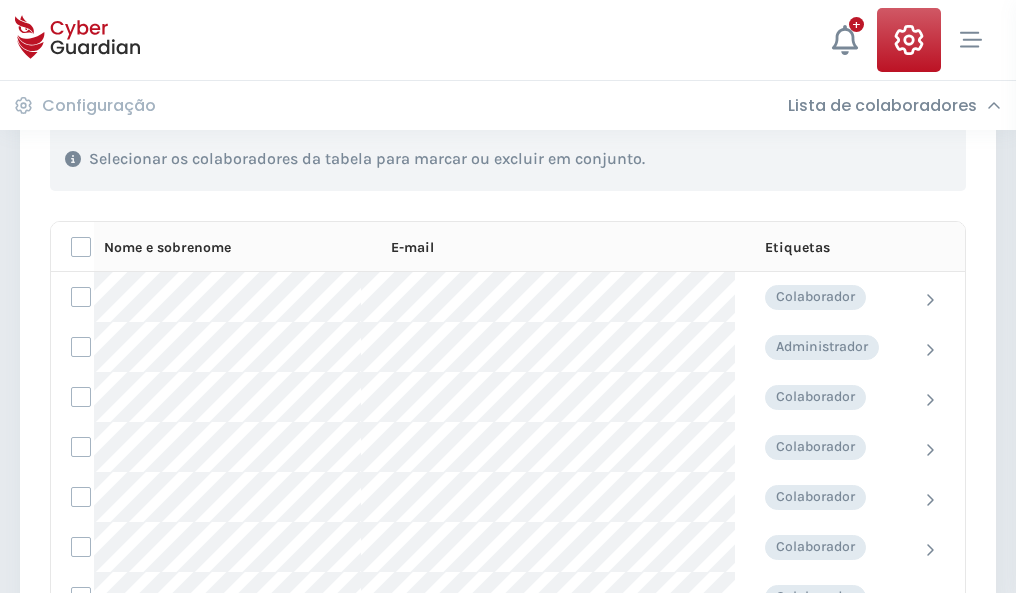 scroll, scrollTop: 856, scrollLeft: 0, axis: vertical 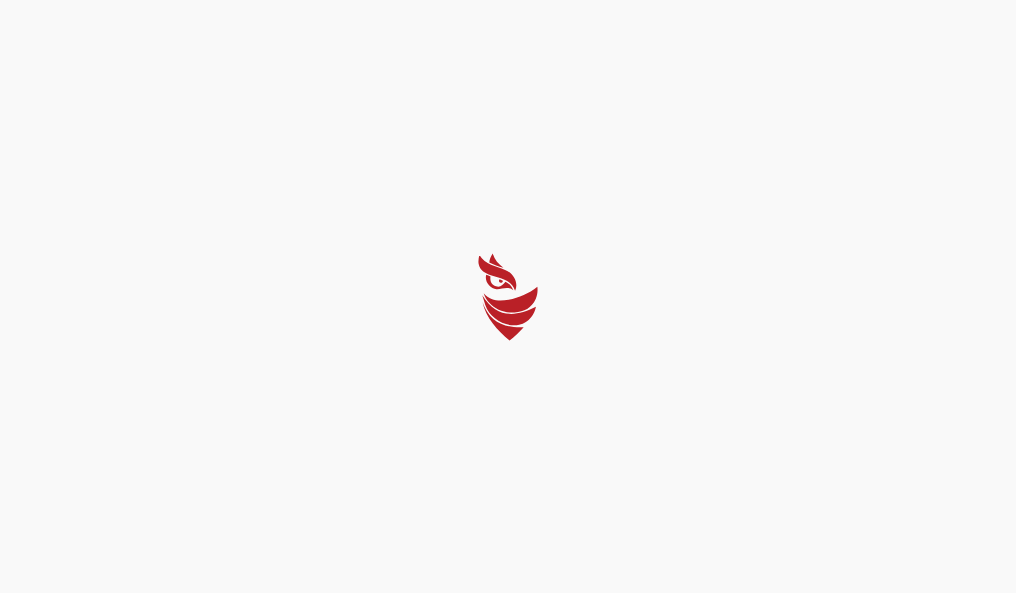 select on "Português (BR)" 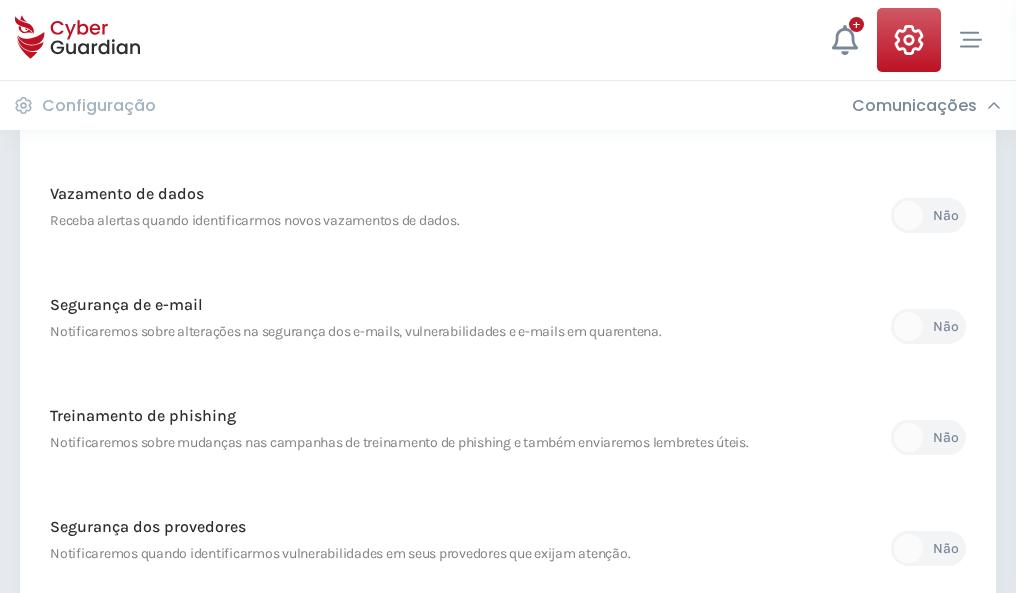 scroll, scrollTop: 1053, scrollLeft: 0, axis: vertical 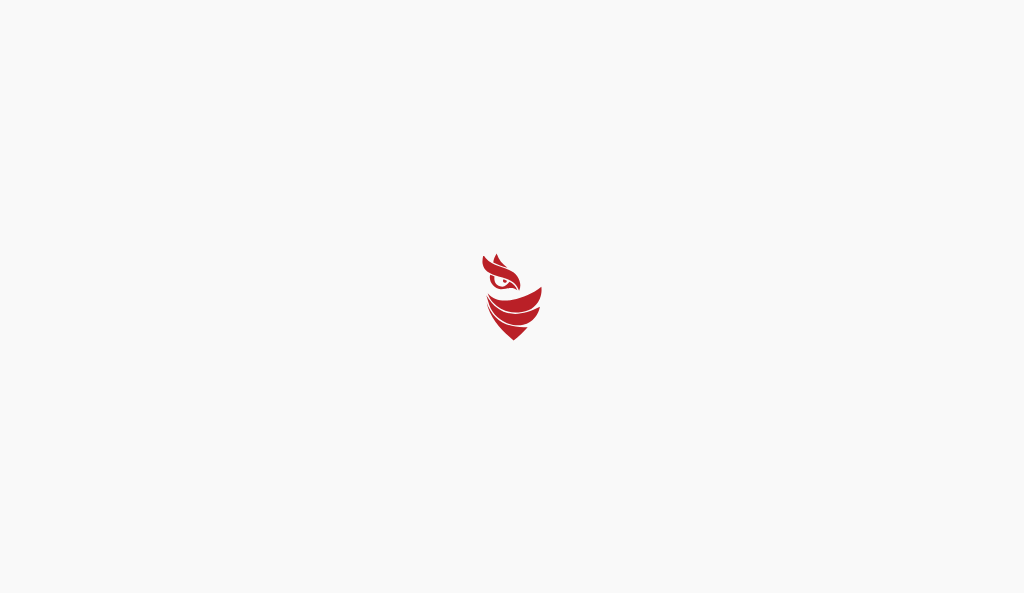 select on "Português (BR)" 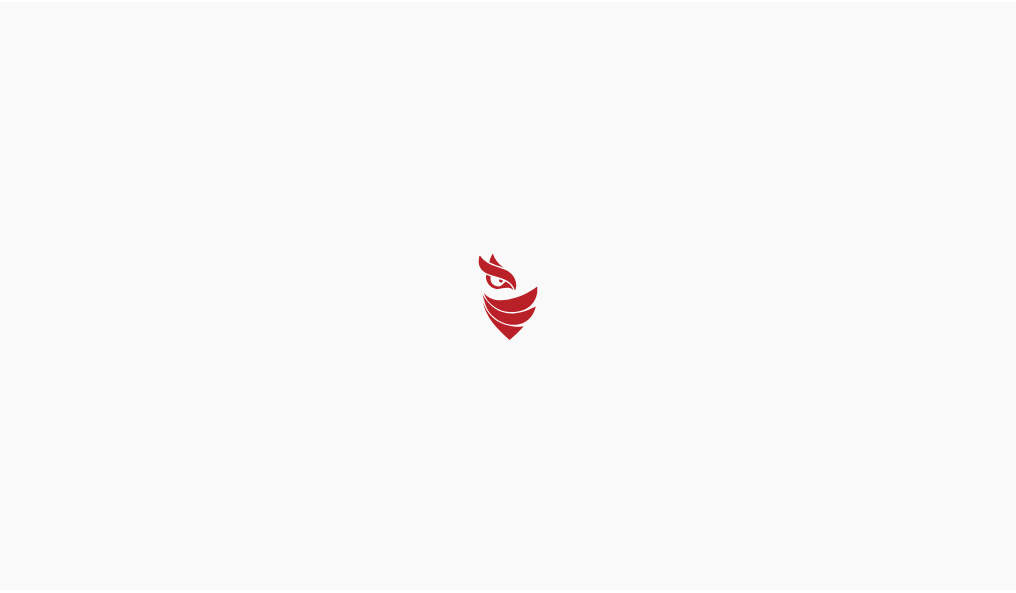 scroll, scrollTop: 0, scrollLeft: 0, axis: both 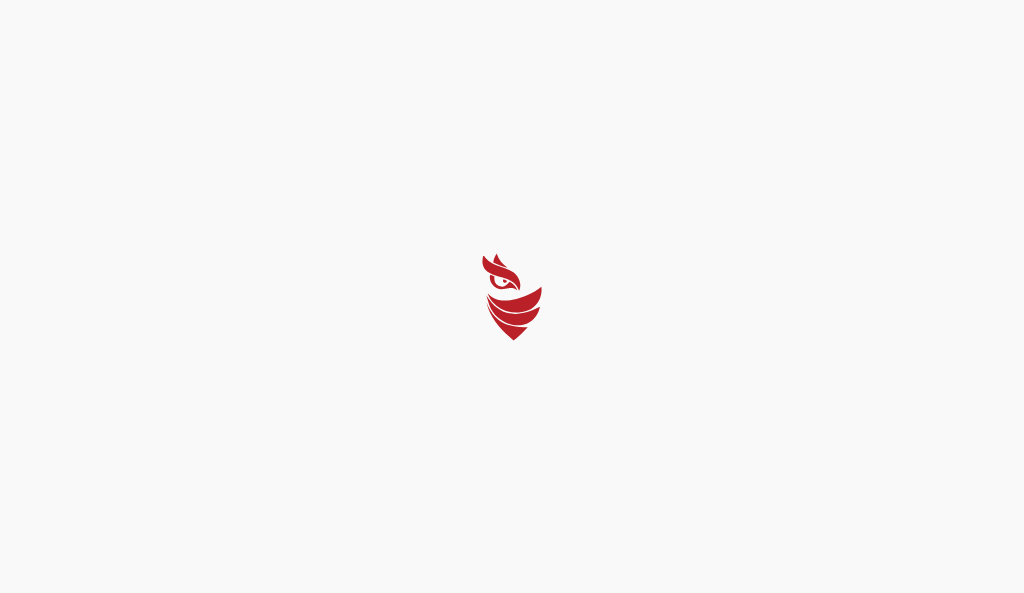 select on "Português (BR)" 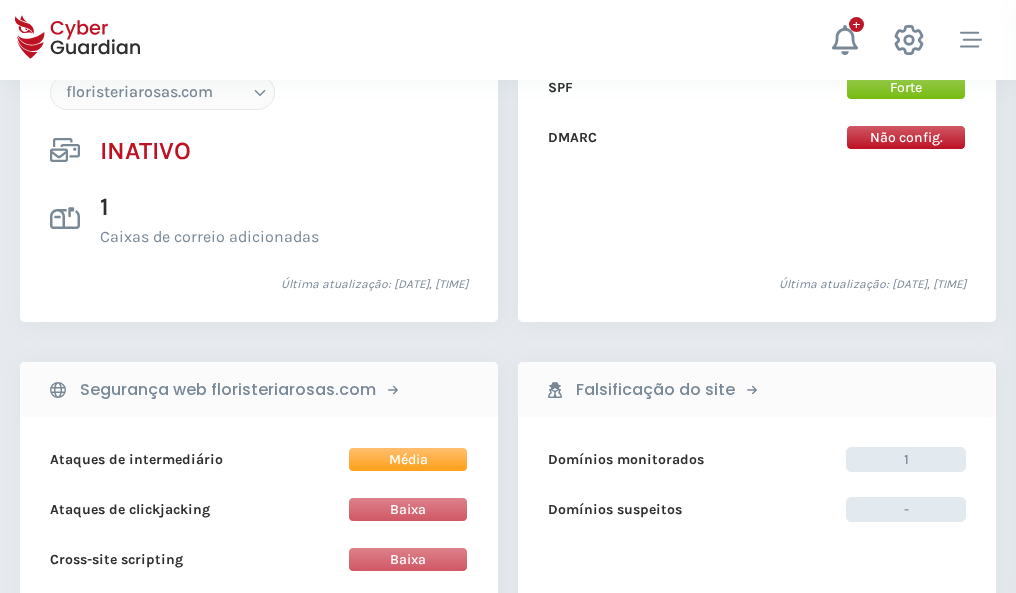 scroll, scrollTop: 1882, scrollLeft: 0, axis: vertical 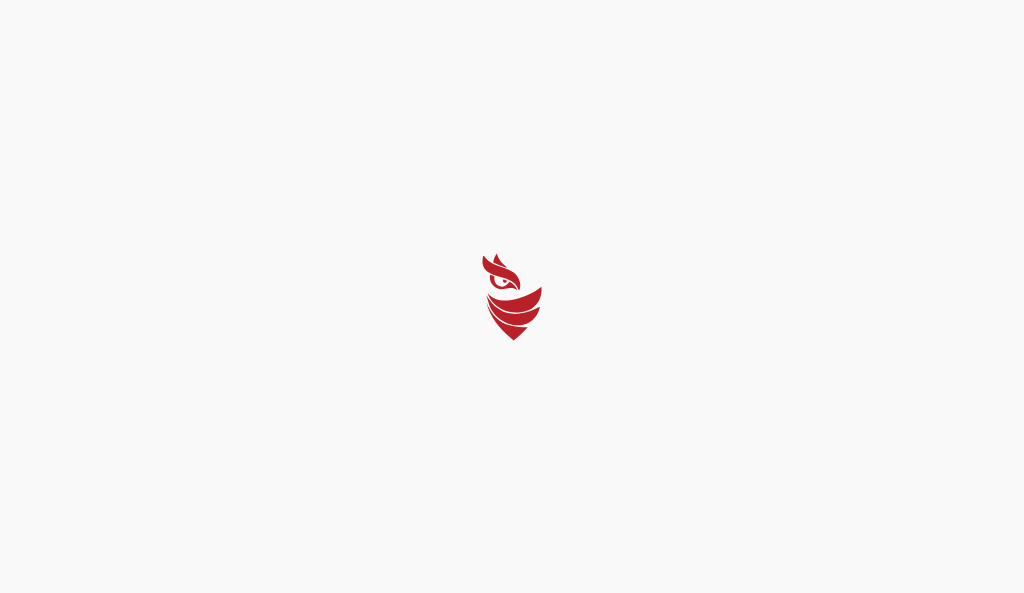 select on "Português (BR)" 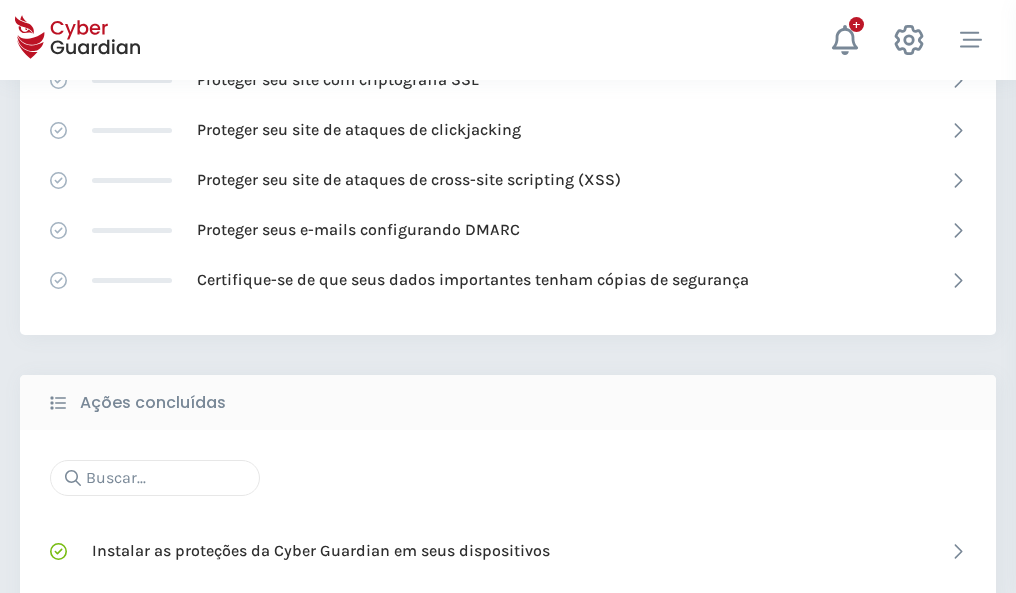 scroll, scrollTop: 1332, scrollLeft: 0, axis: vertical 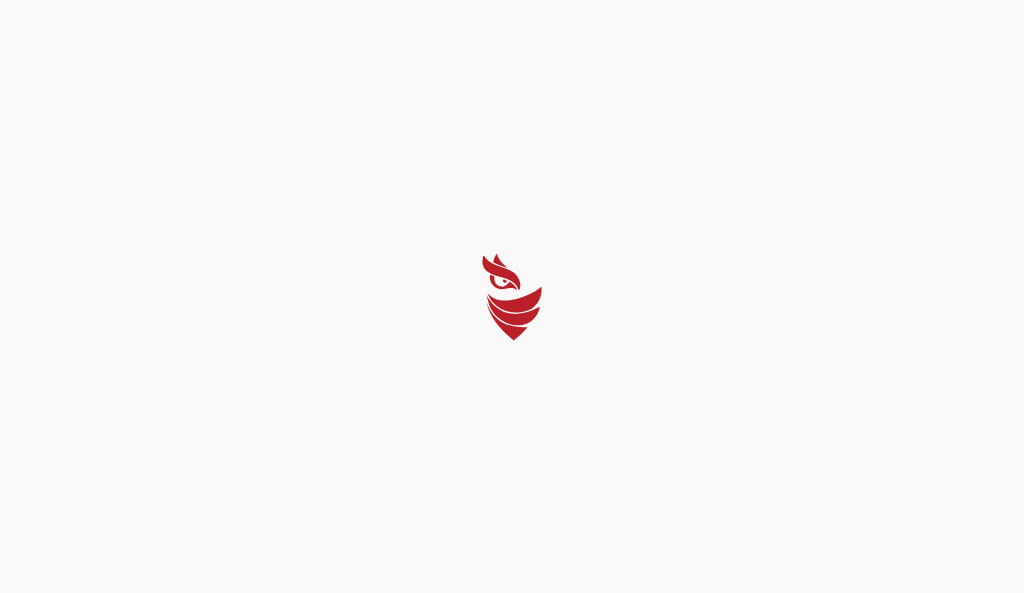select on "Português (BR)" 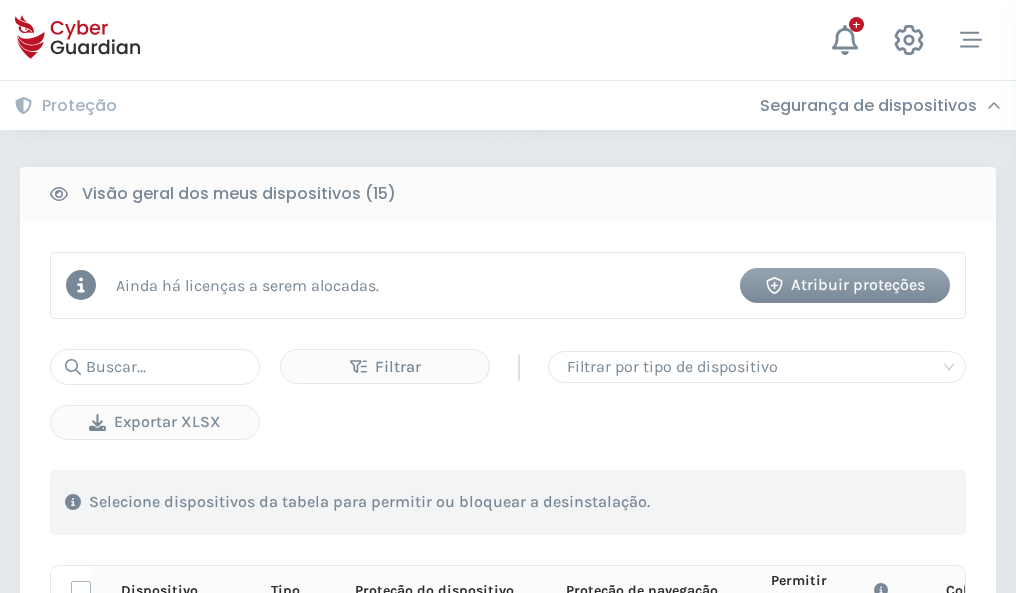 scroll, scrollTop: 1767, scrollLeft: 0, axis: vertical 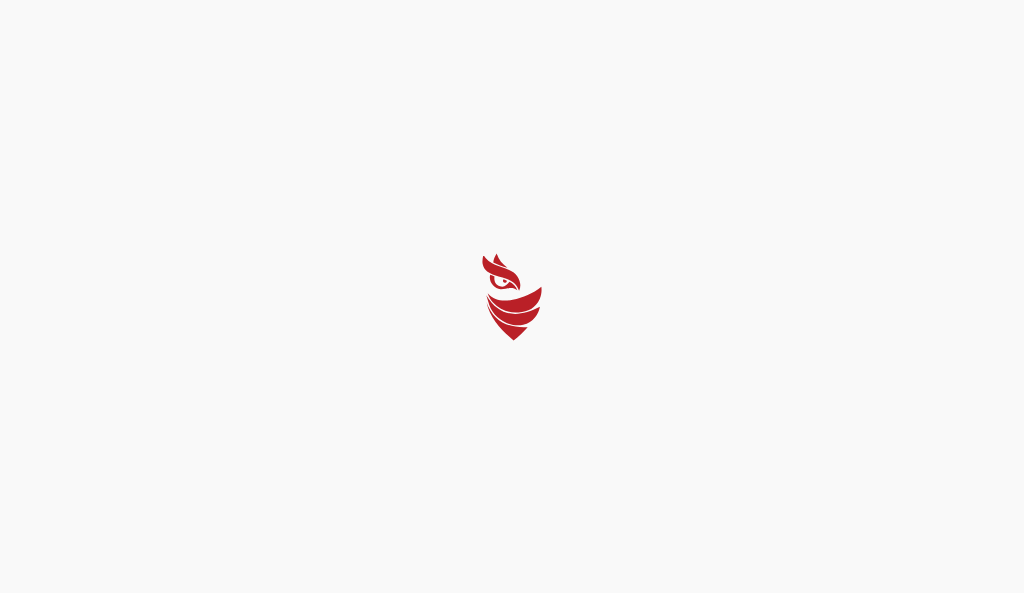 select on "Português (BR)" 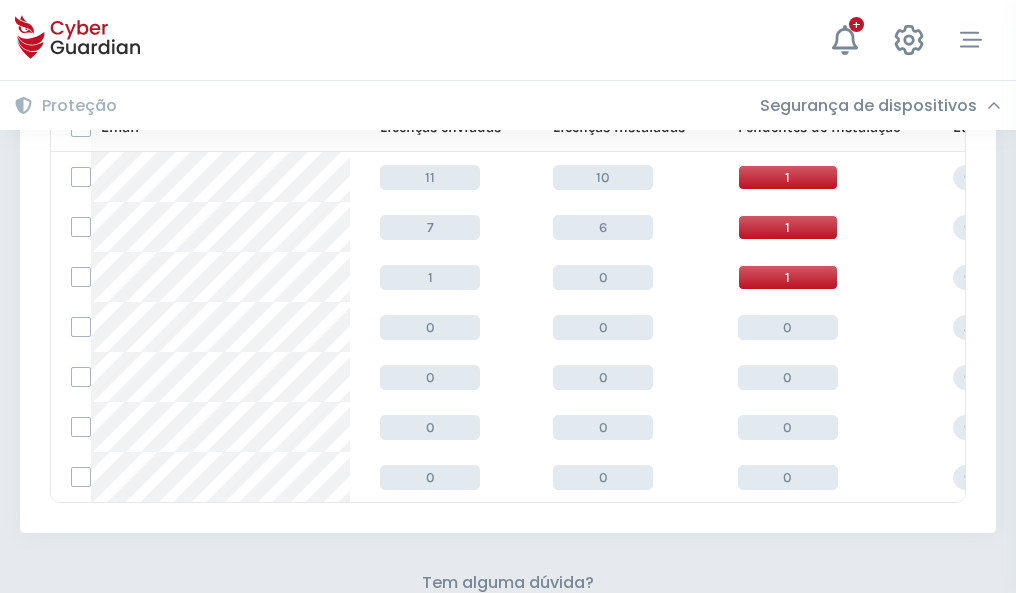 scroll, scrollTop: 878, scrollLeft: 0, axis: vertical 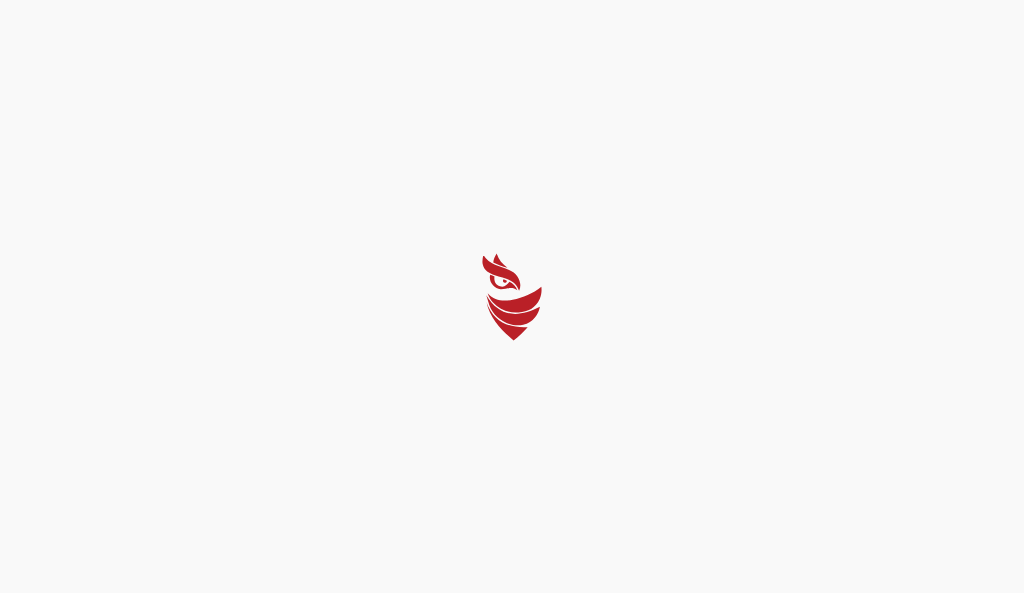 select on "Português (BR)" 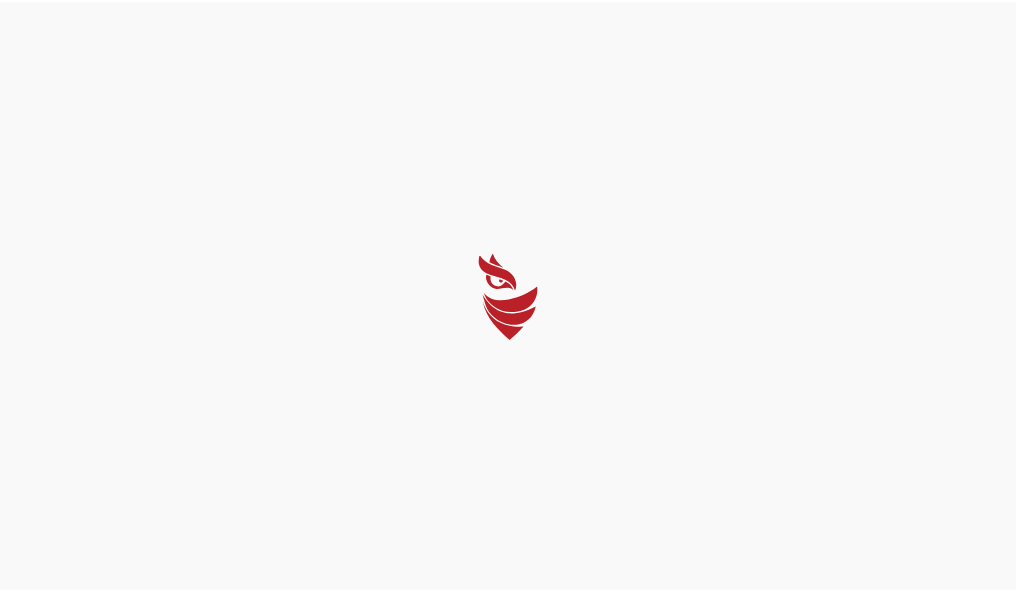 scroll, scrollTop: 0, scrollLeft: 0, axis: both 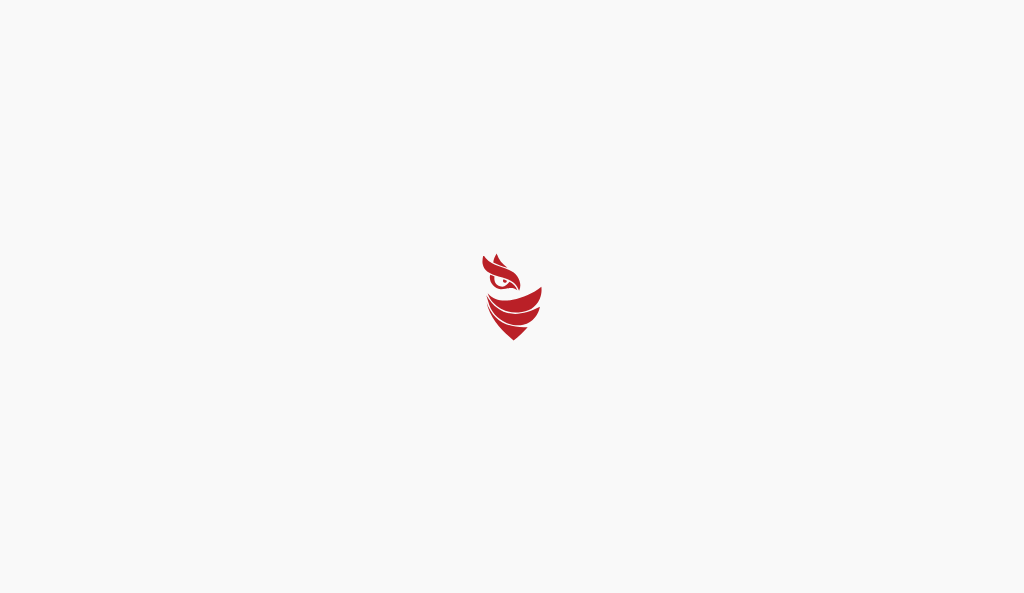 select on "Português (BR)" 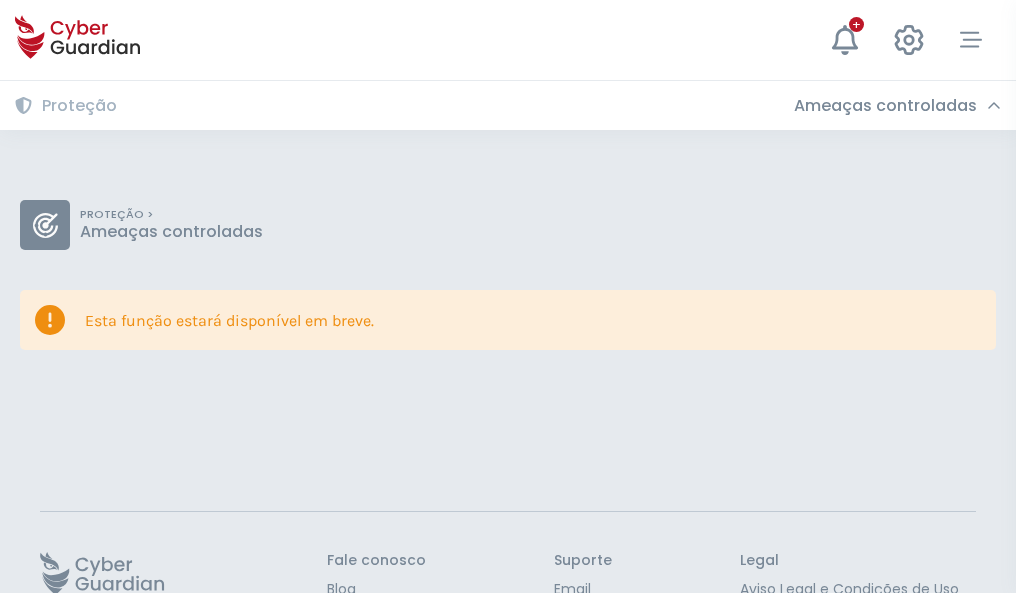 scroll, scrollTop: 130, scrollLeft: 0, axis: vertical 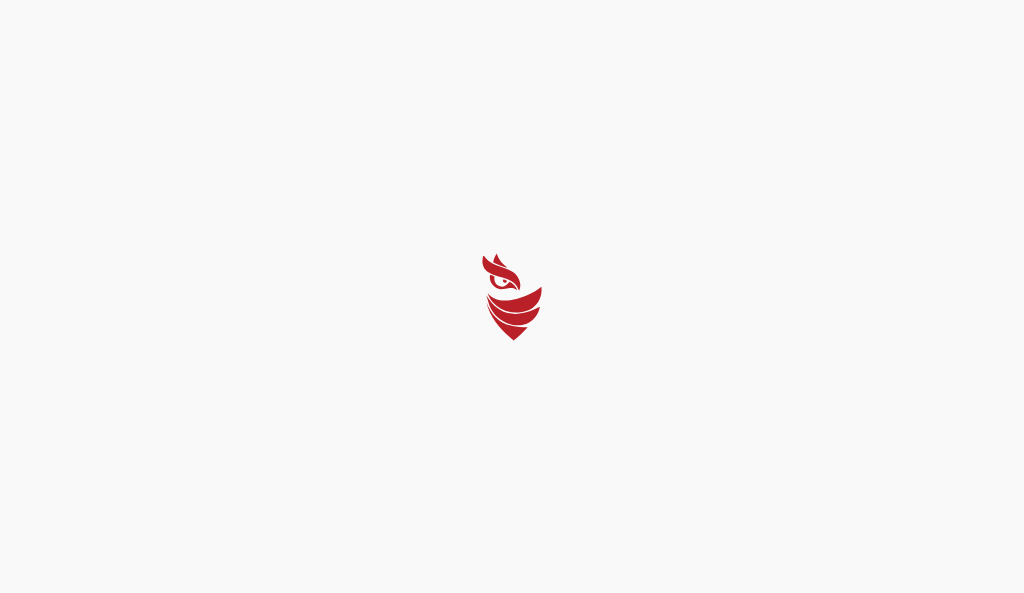 select on "Português (BR)" 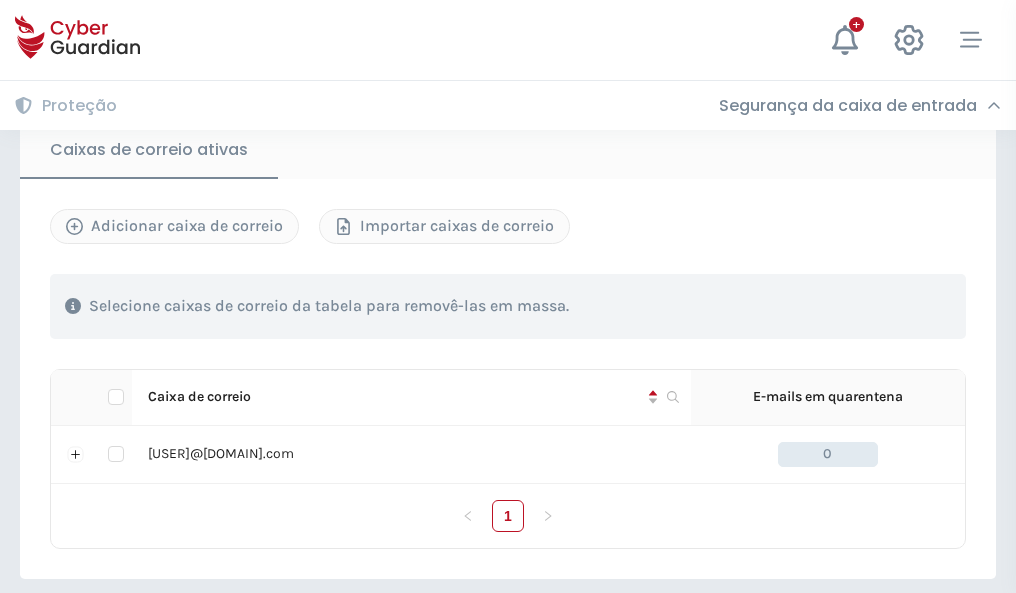 scroll, scrollTop: 1650, scrollLeft: 0, axis: vertical 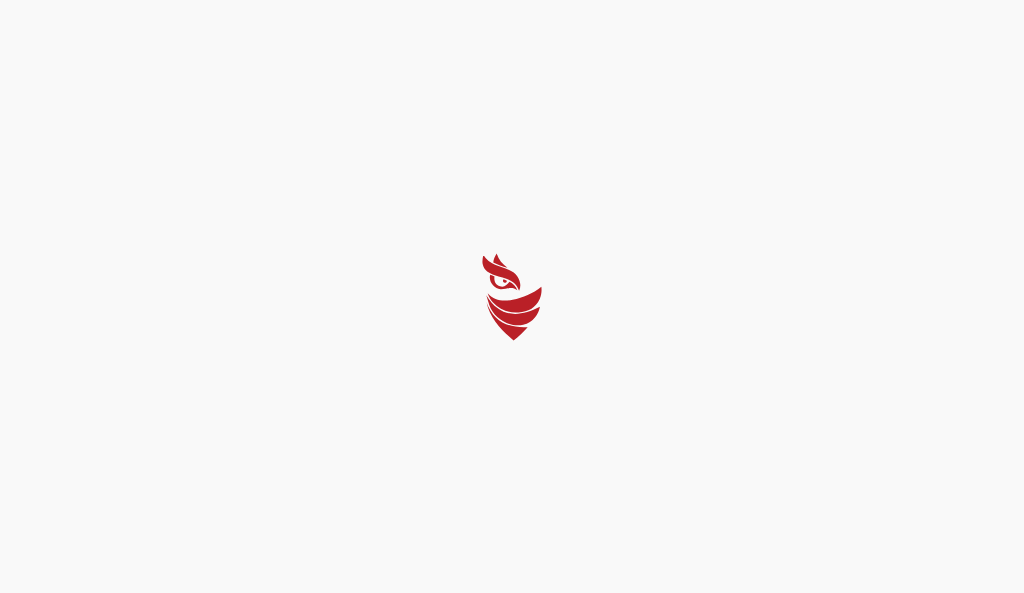 select on "Português (BR)" 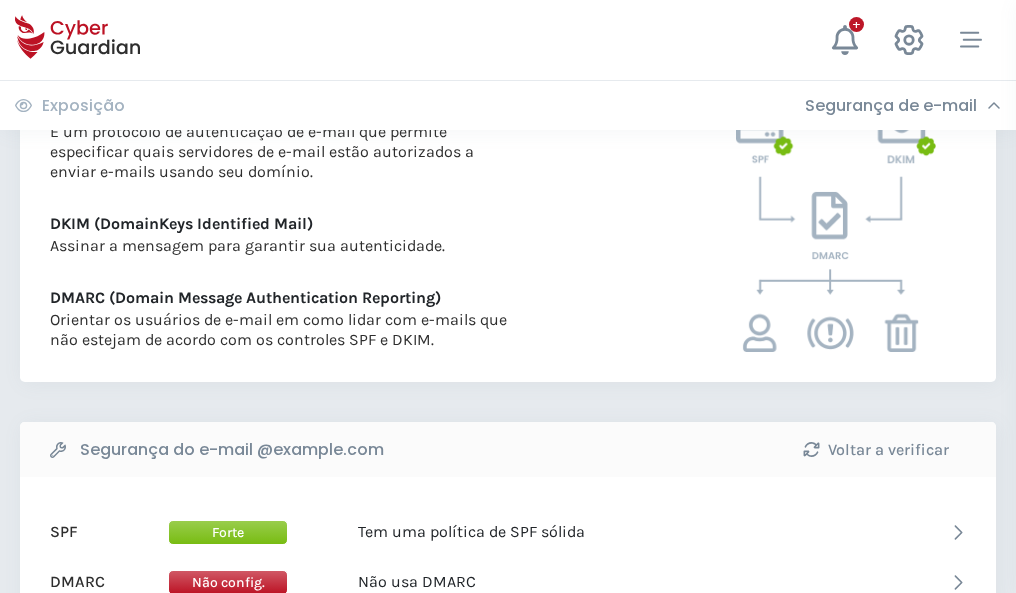 scroll, scrollTop: 1079, scrollLeft: 0, axis: vertical 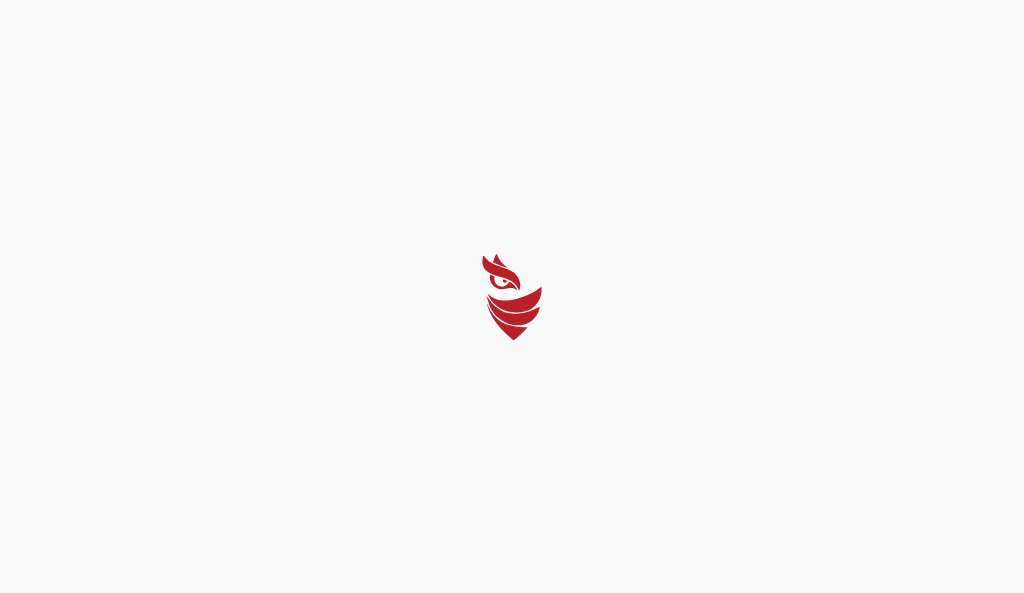 select on "Português (BR)" 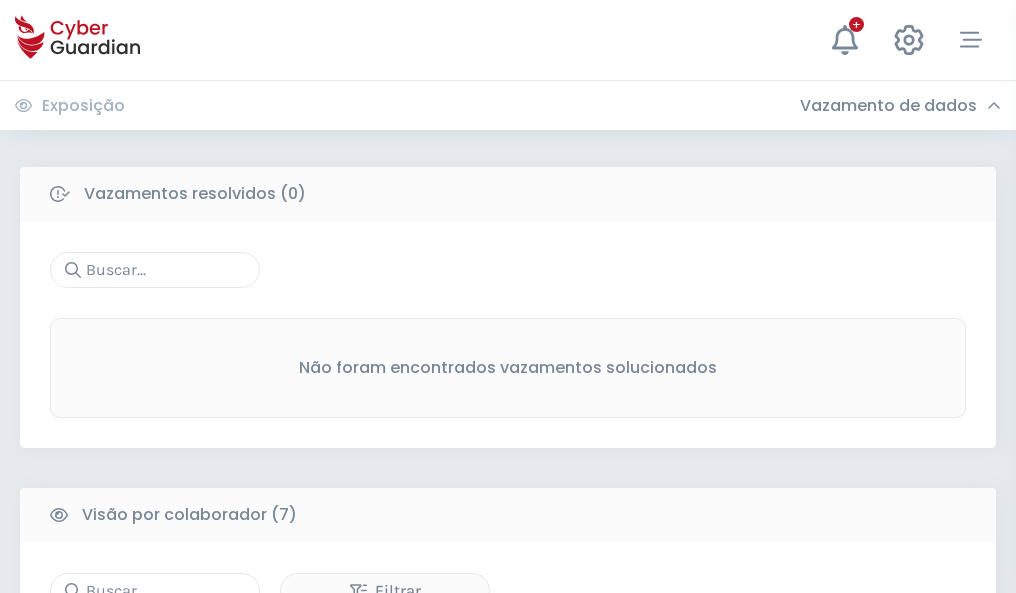 scroll, scrollTop: 1654, scrollLeft: 0, axis: vertical 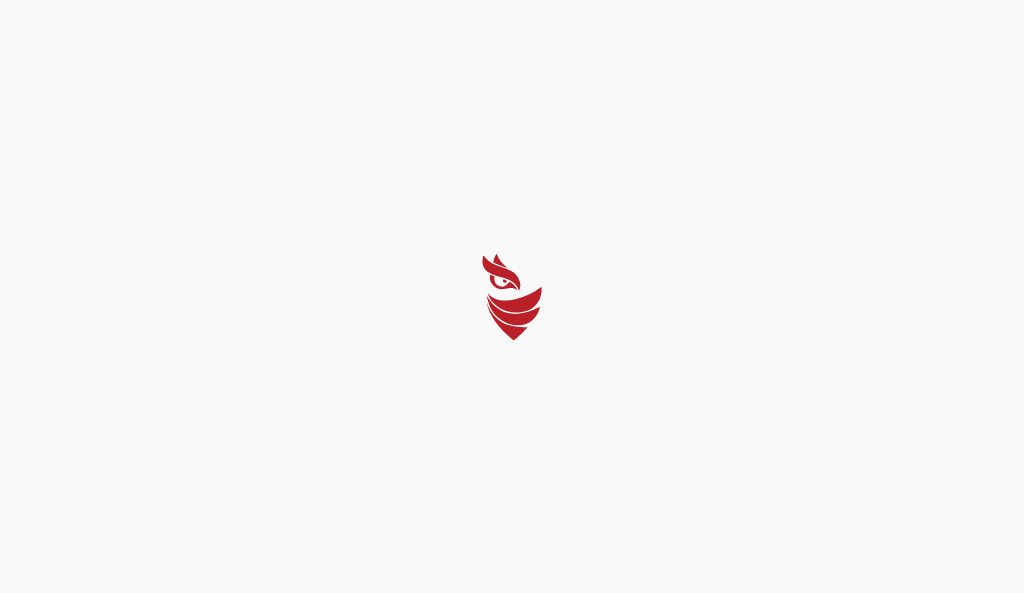 select on "Português (BR)" 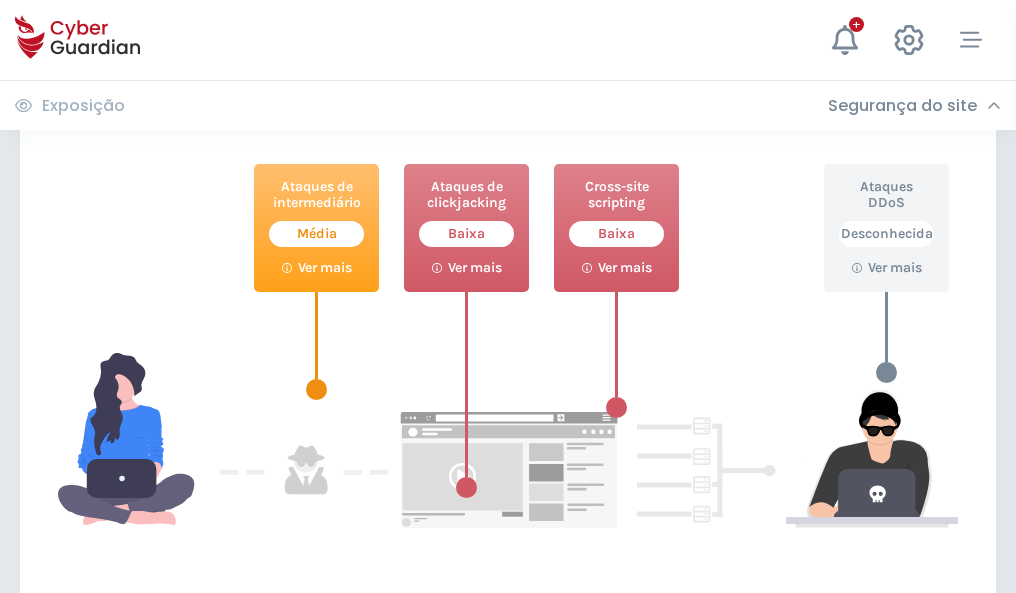 scroll, scrollTop: 1089, scrollLeft: 0, axis: vertical 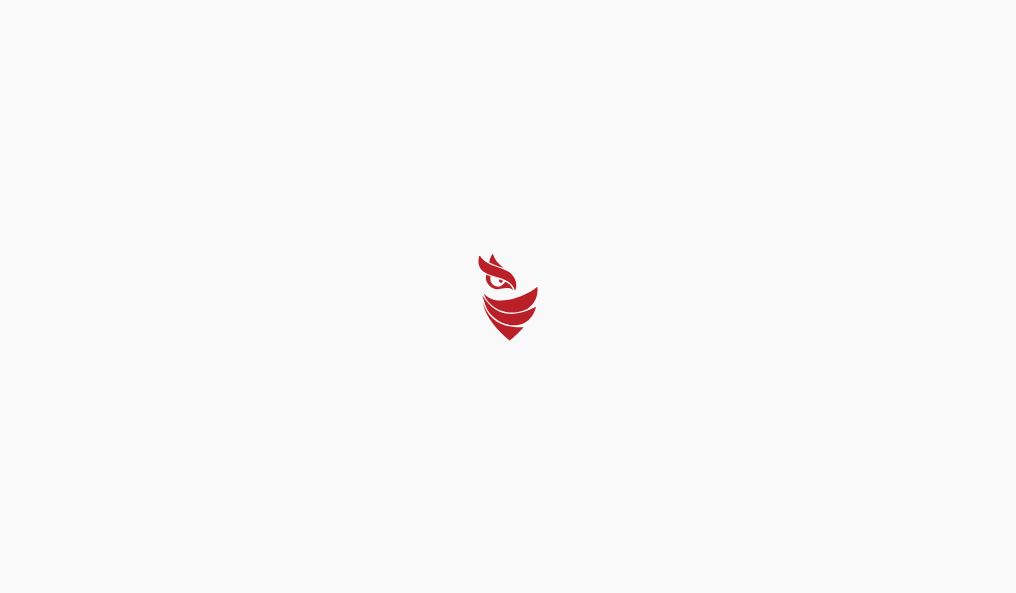 select on "Português (BR)" 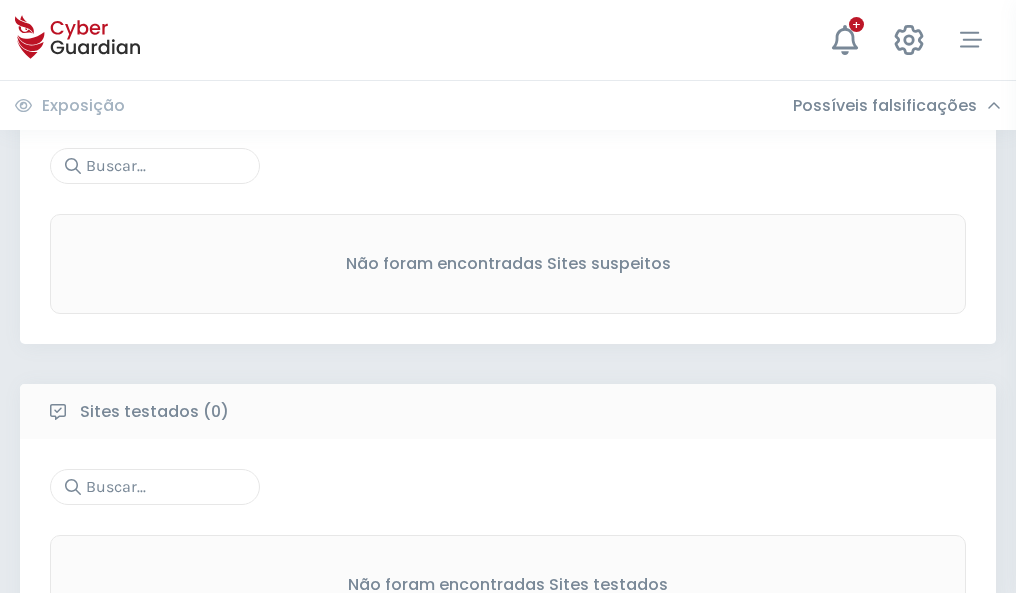 scroll, scrollTop: 1046, scrollLeft: 0, axis: vertical 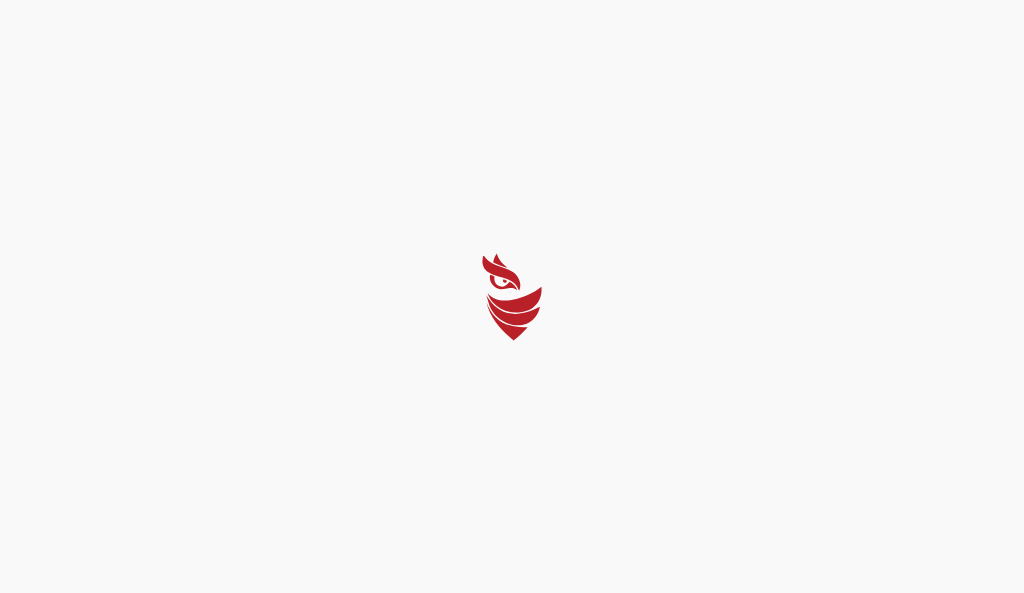 select on "Português (BR)" 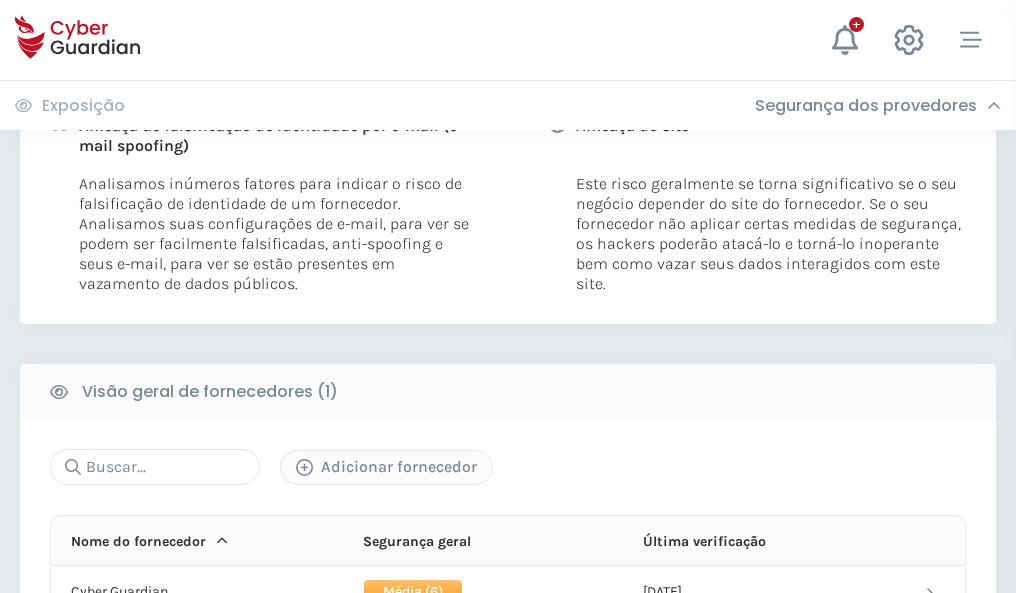 scroll, scrollTop: 1019, scrollLeft: 0, axis: vertical 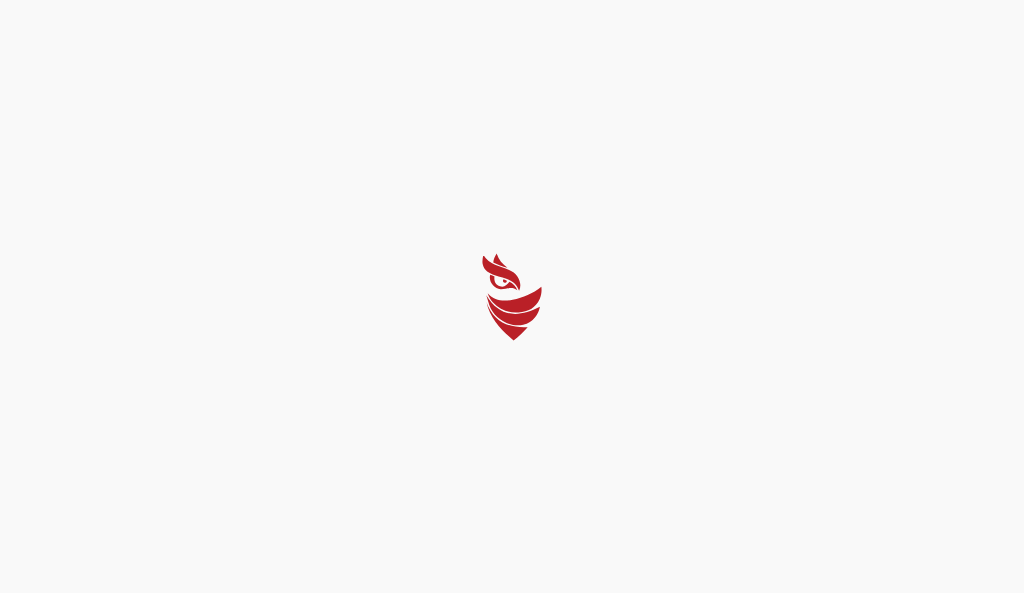 select on "Português (BR)" 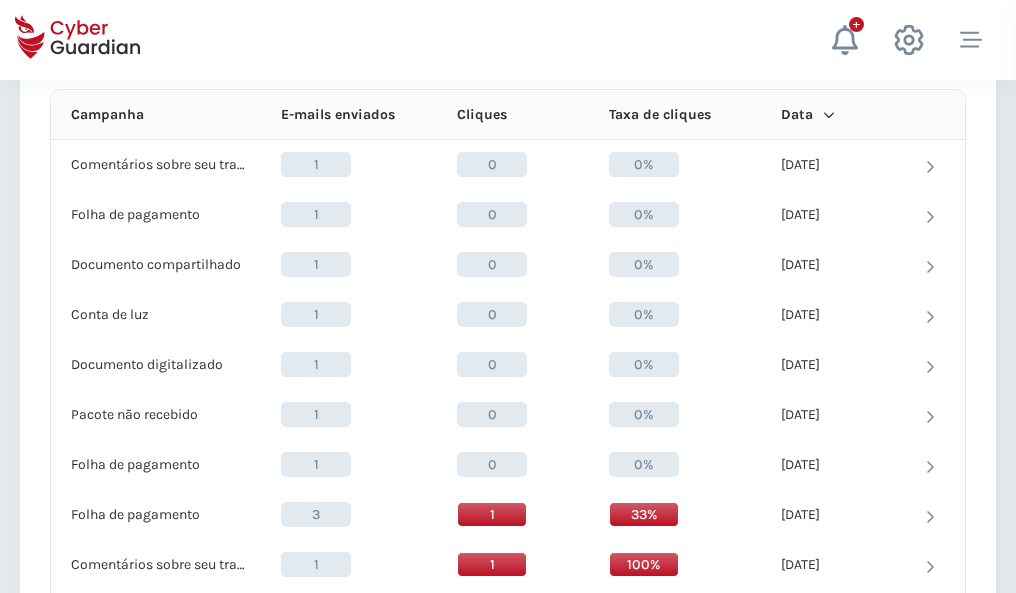scroll, scrollTop: 1793, scrollLeft: 0, axis: vertical 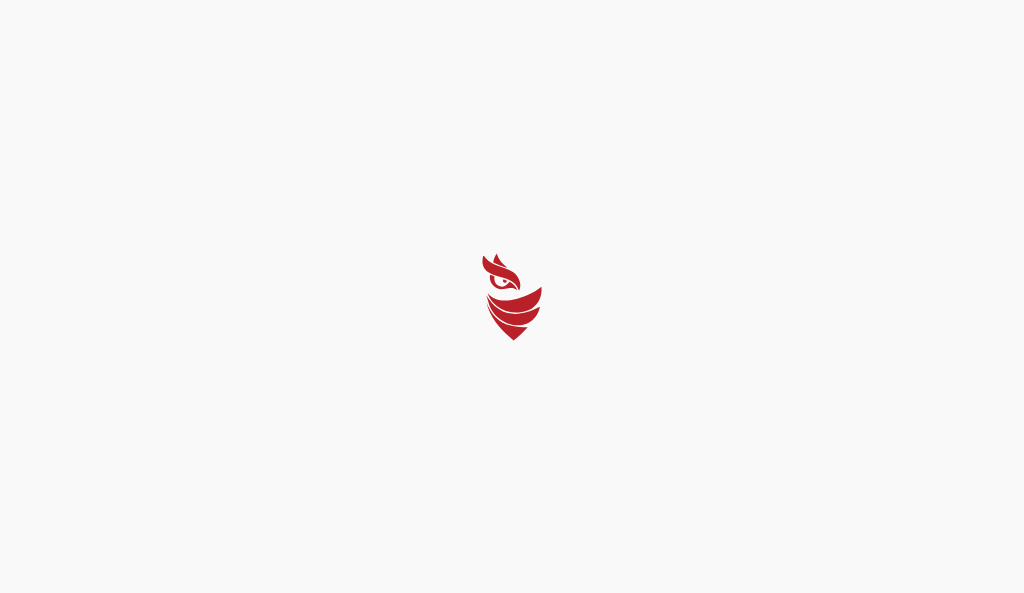 select on "Português (BR)" 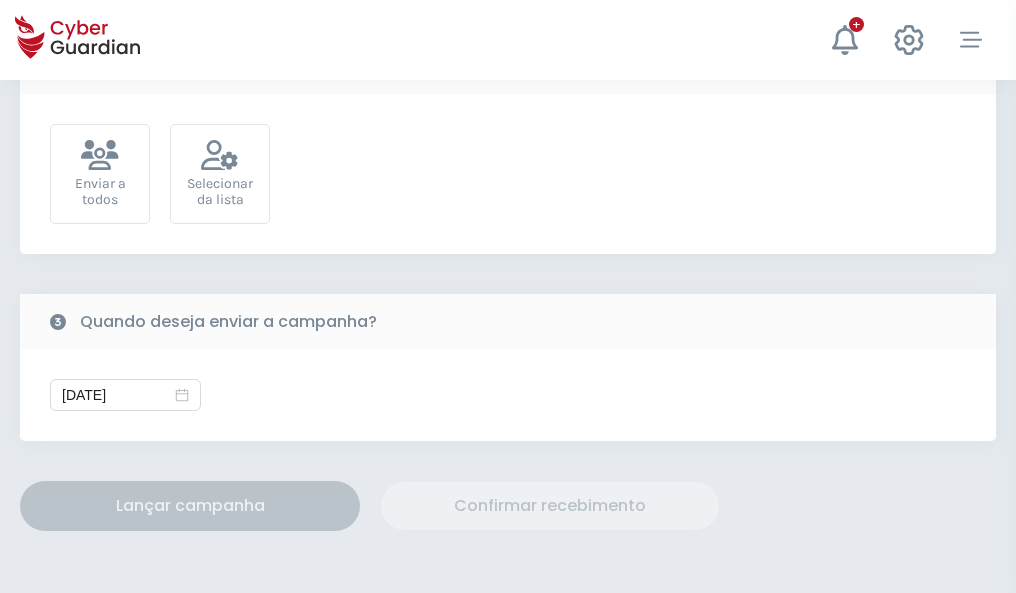 scroll, scrollTop: 732, scrollLeft: 0, axis: vertical 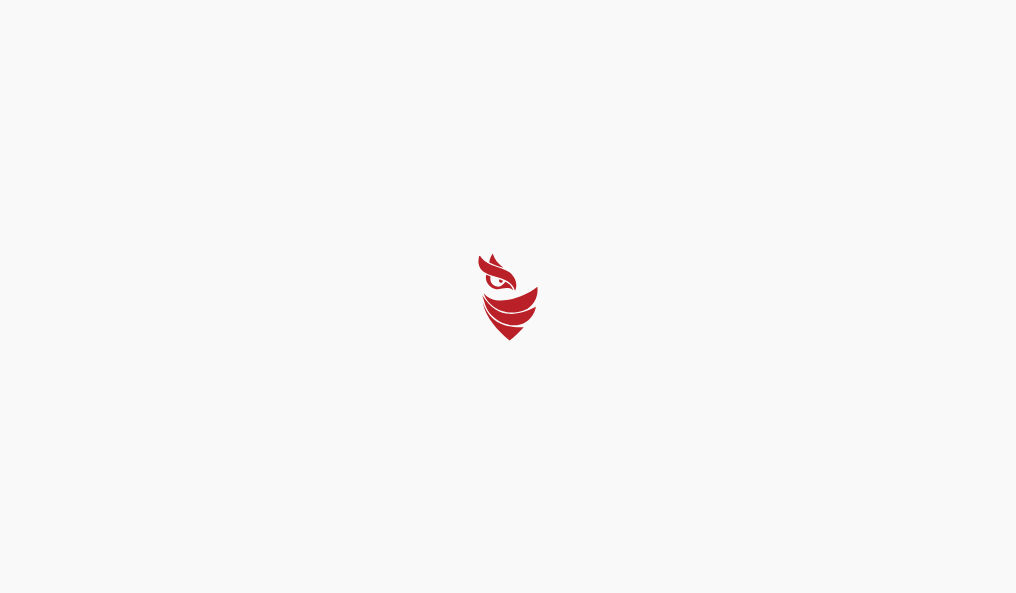 select on "Português (BR)" 